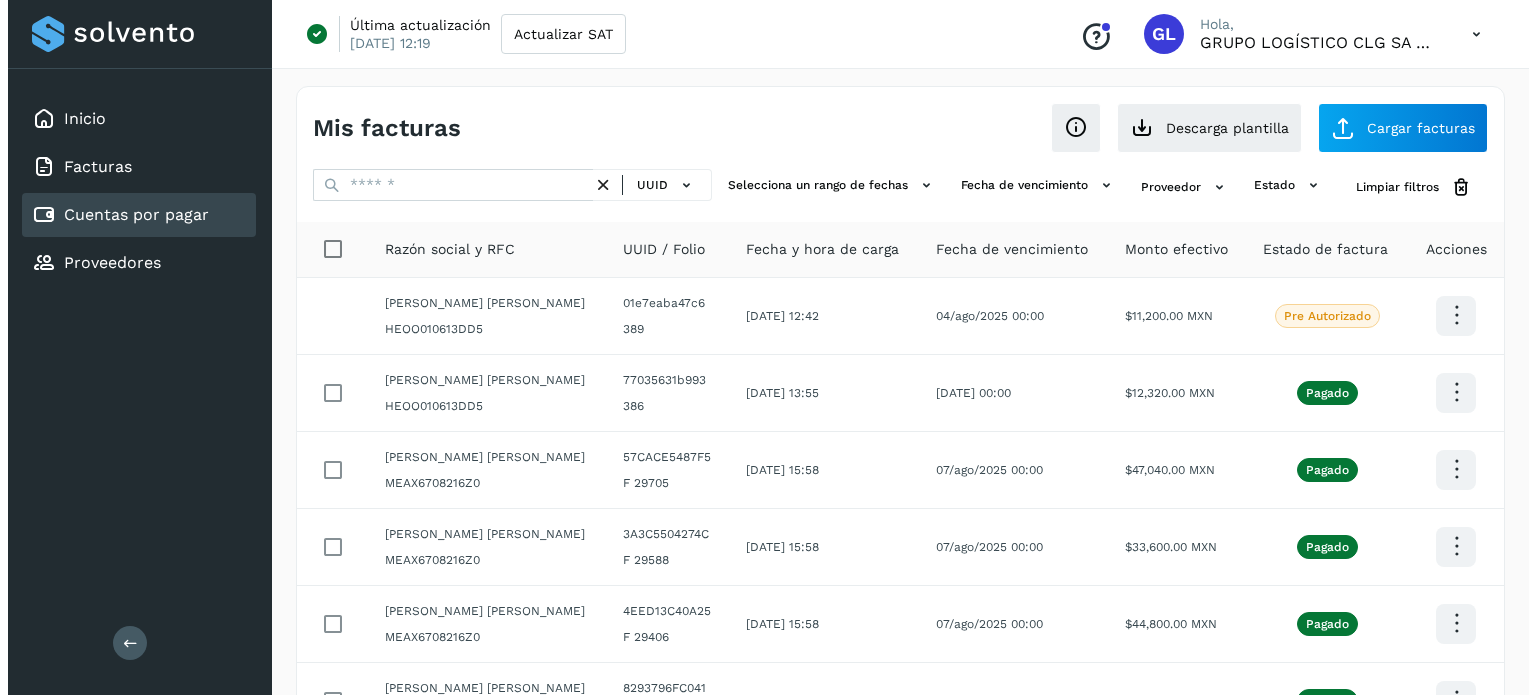 scroll, scrollTop: 0, scrollLeft: 0, axis: both 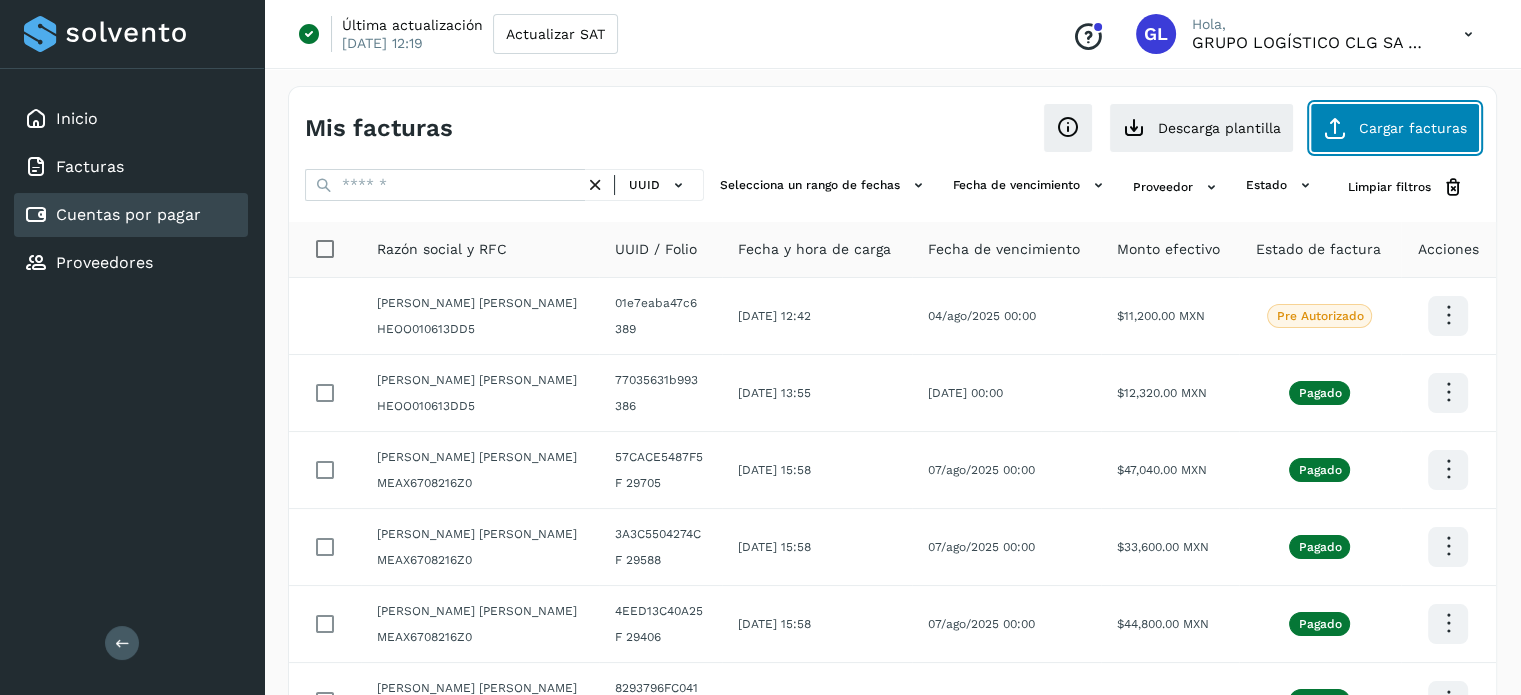 click on "Cargar facturas" 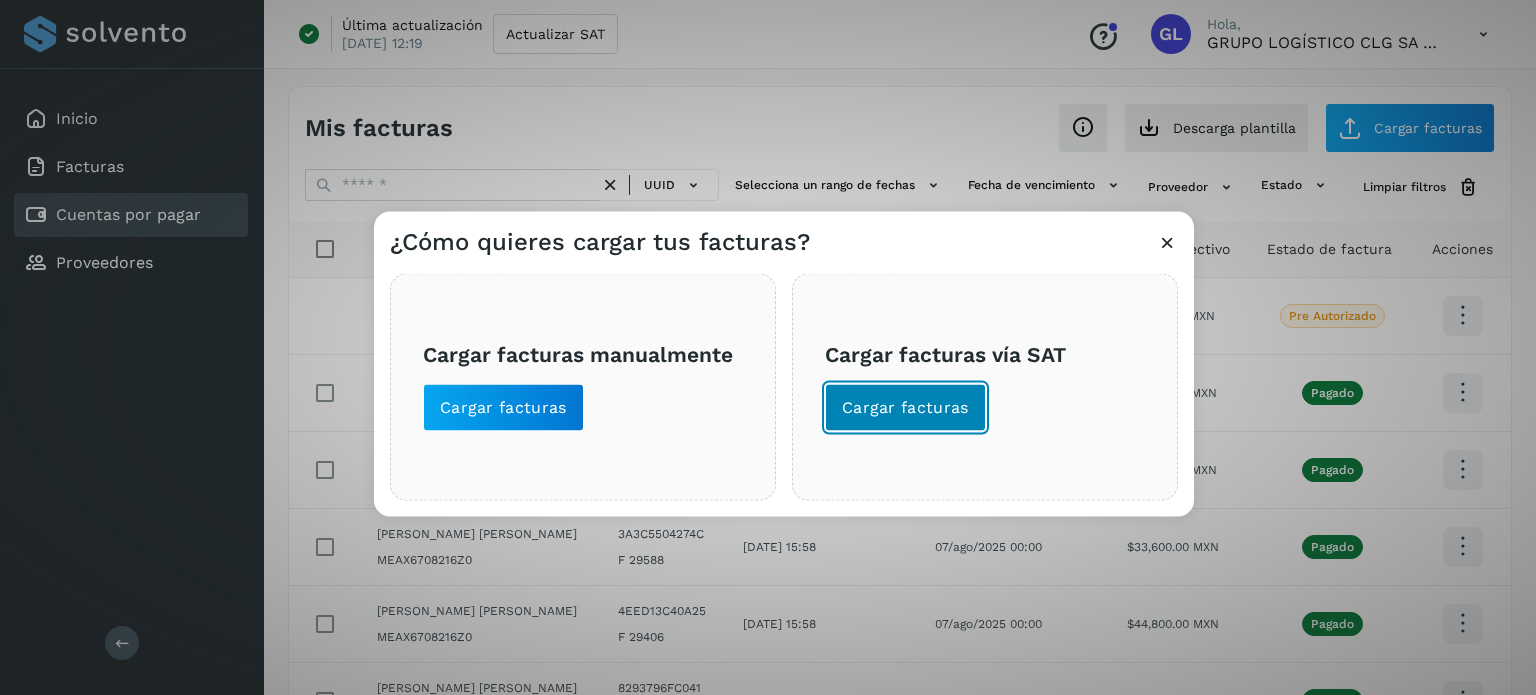 click on "Cargar facturas" at bounding box center (905, 407) 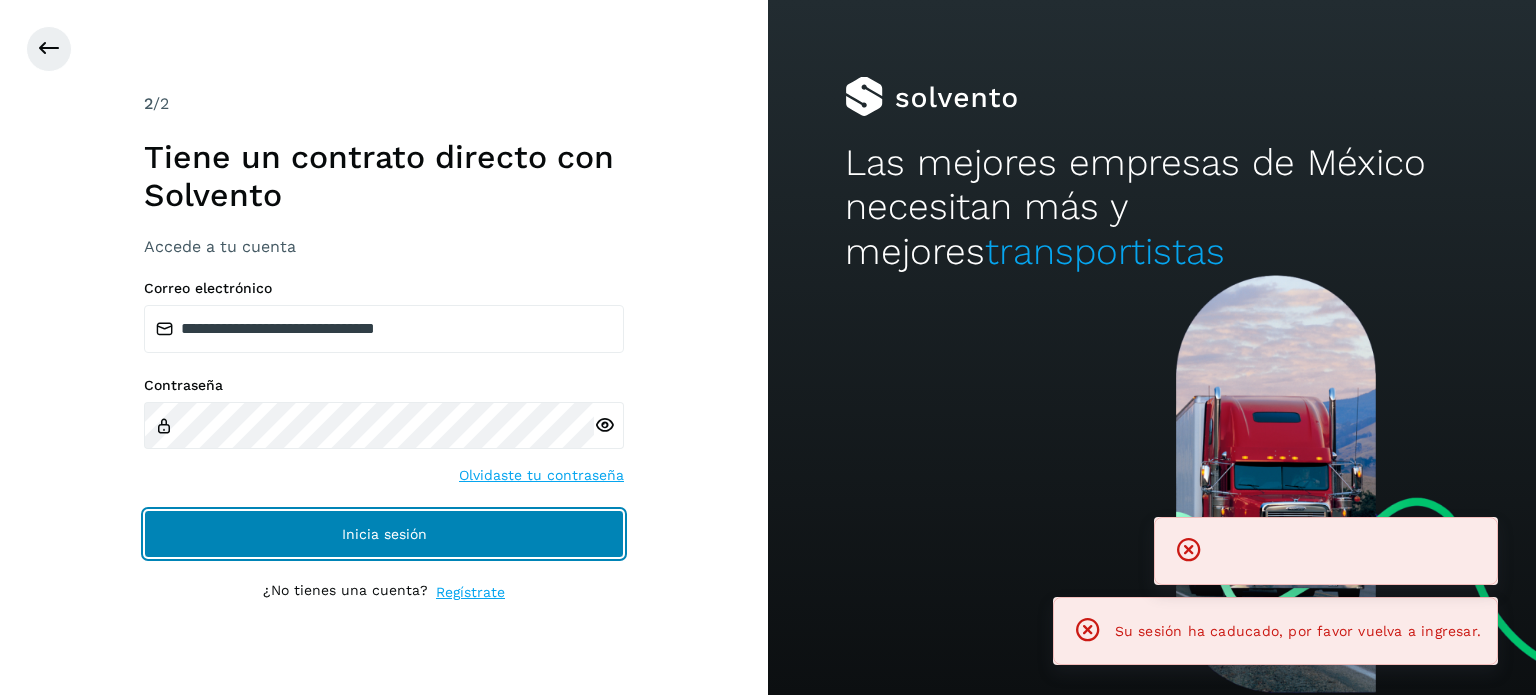 click on "Inicia sesión" 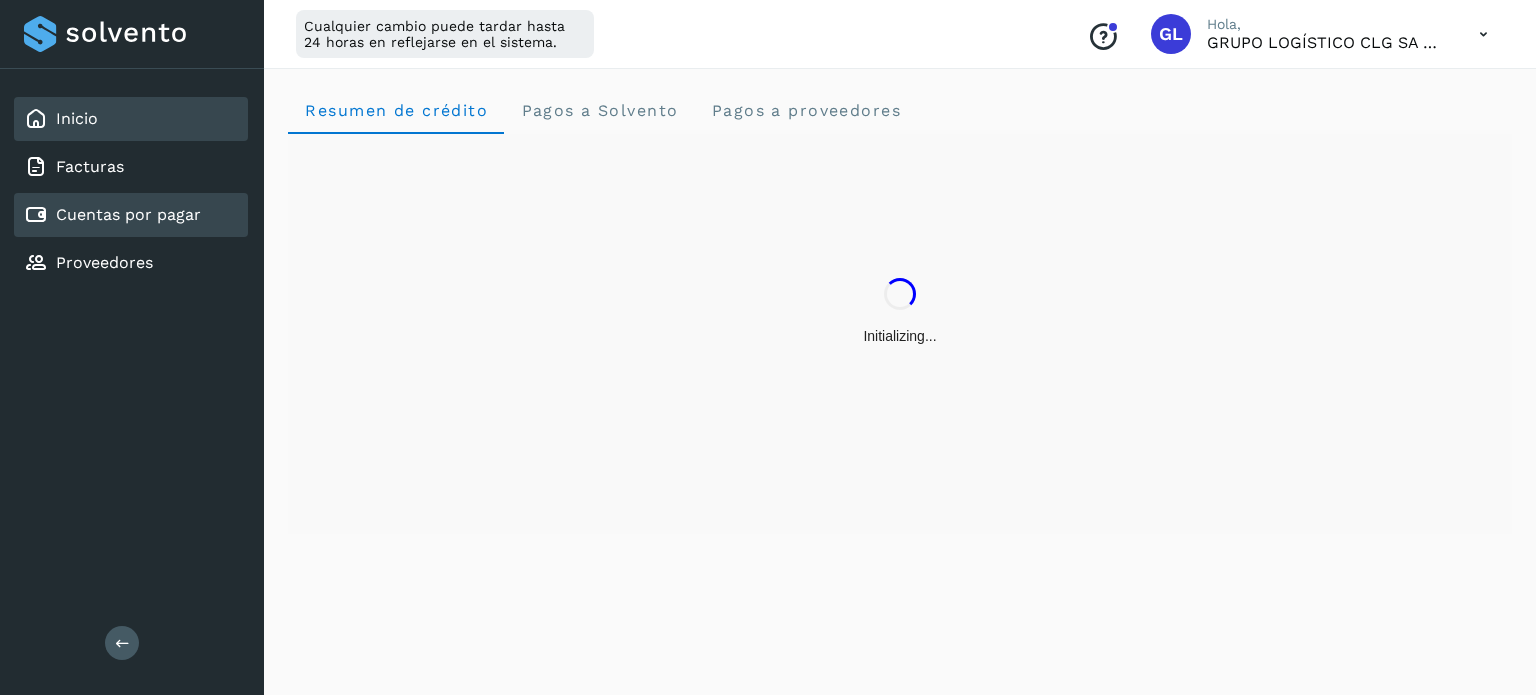 click on "Cuentas por pagar" at bounding box center [112, 215] 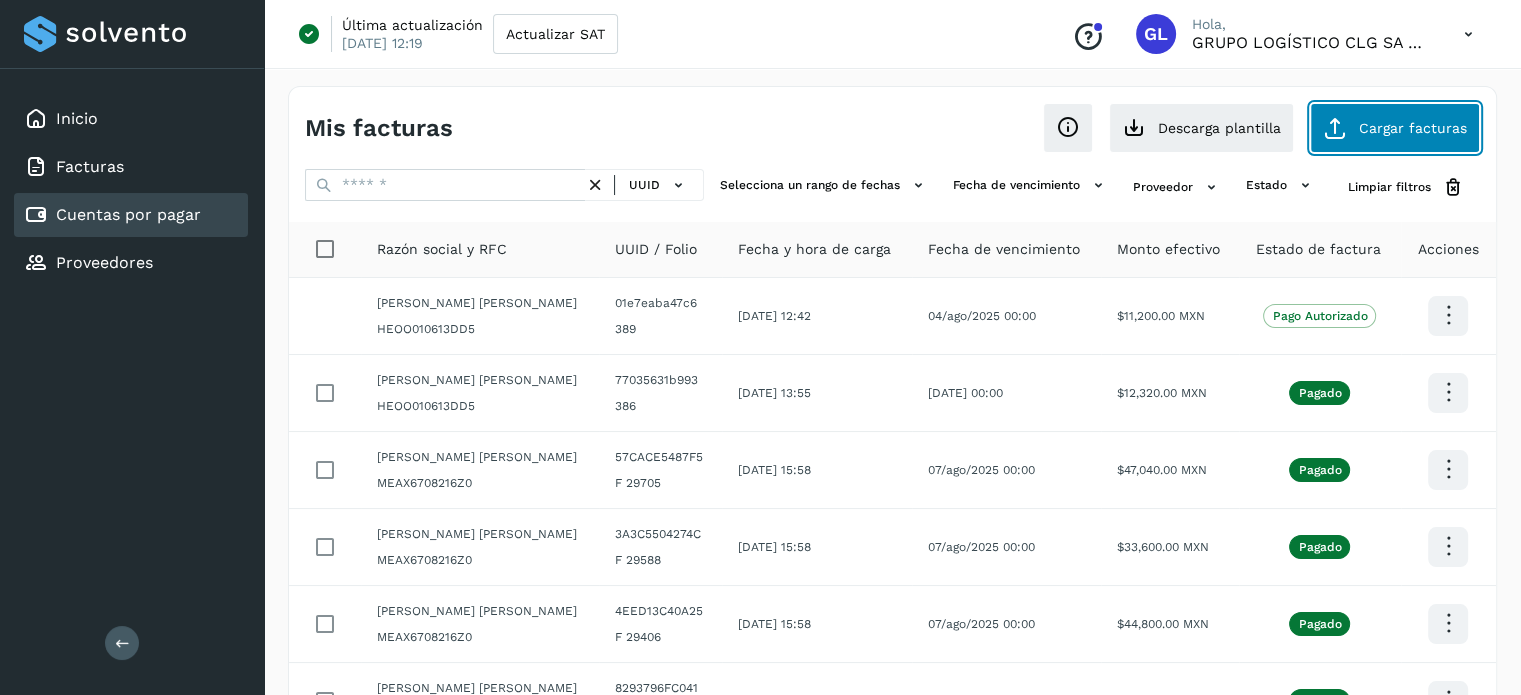 click on "Cargar facturas" 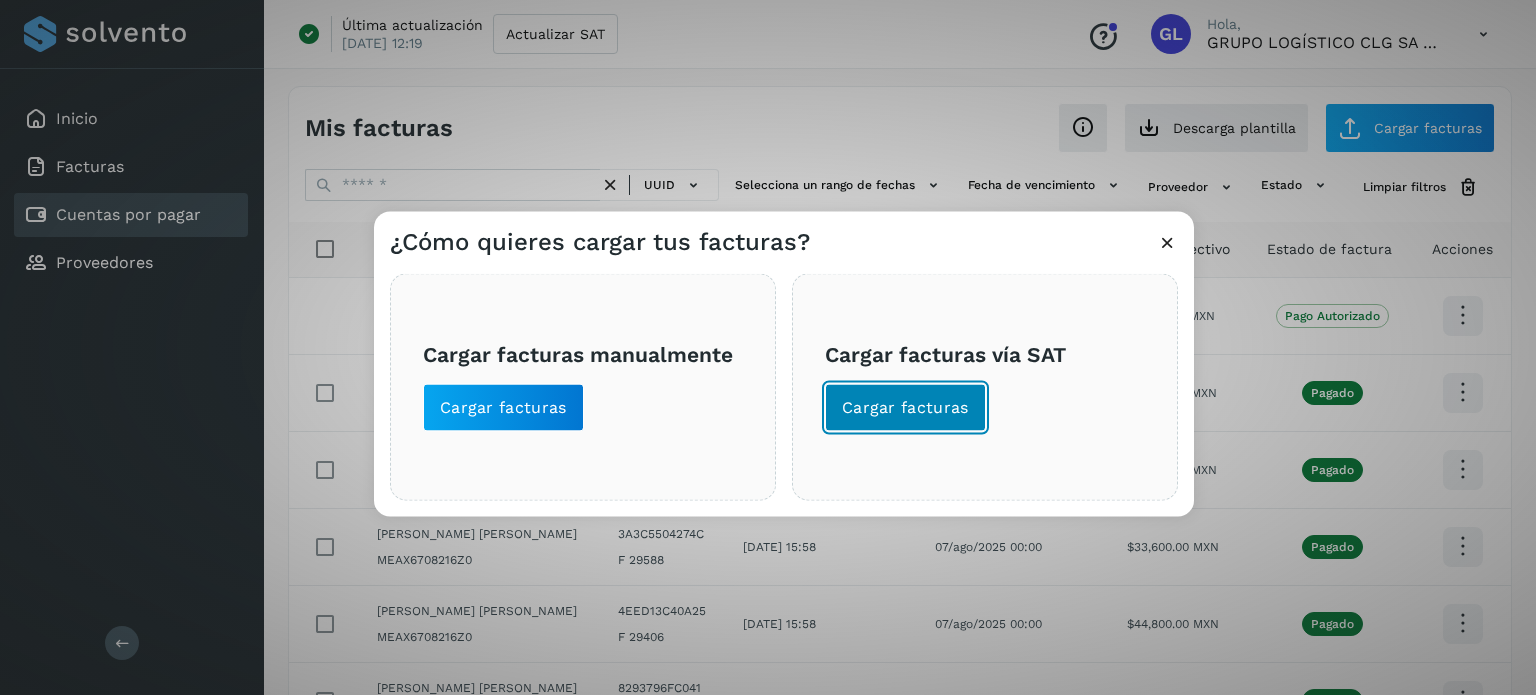 click on "Cargar facturas" 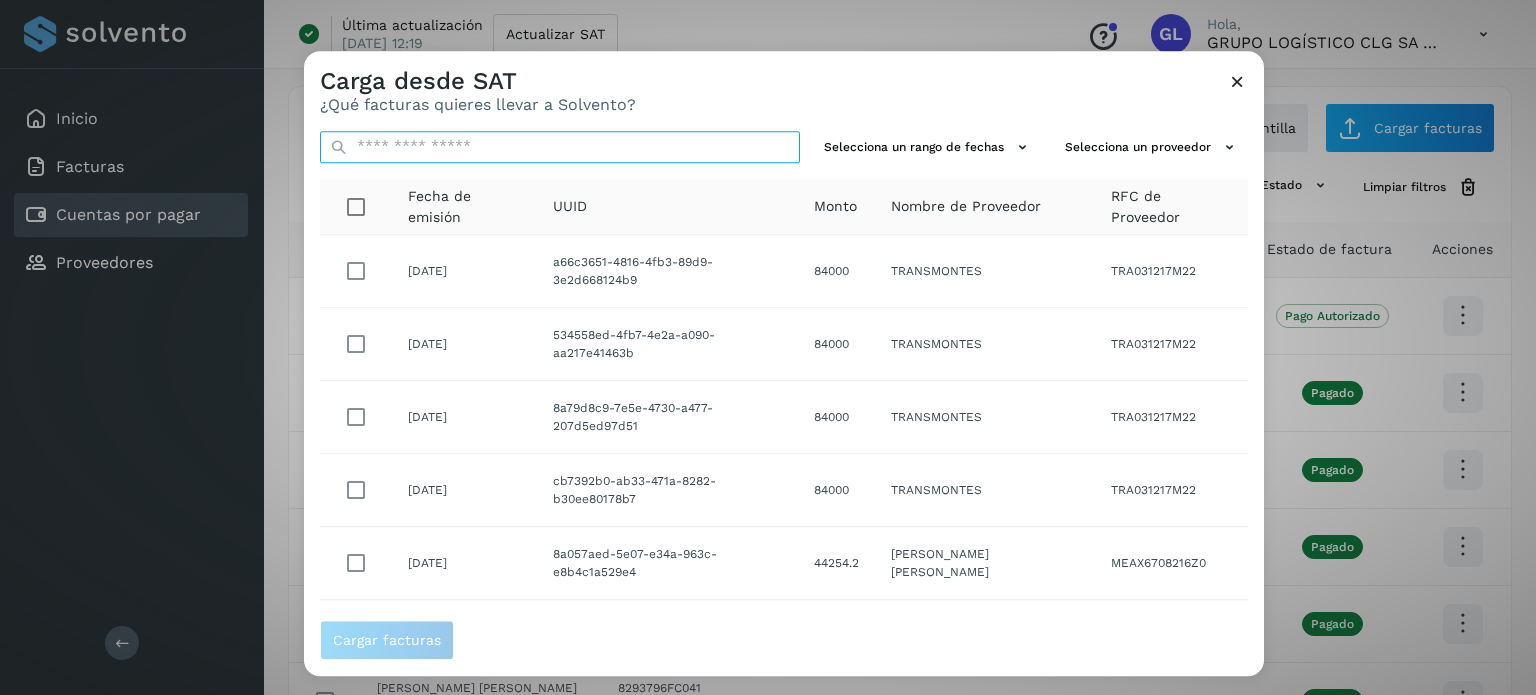 click at bounding box center [560, 147] 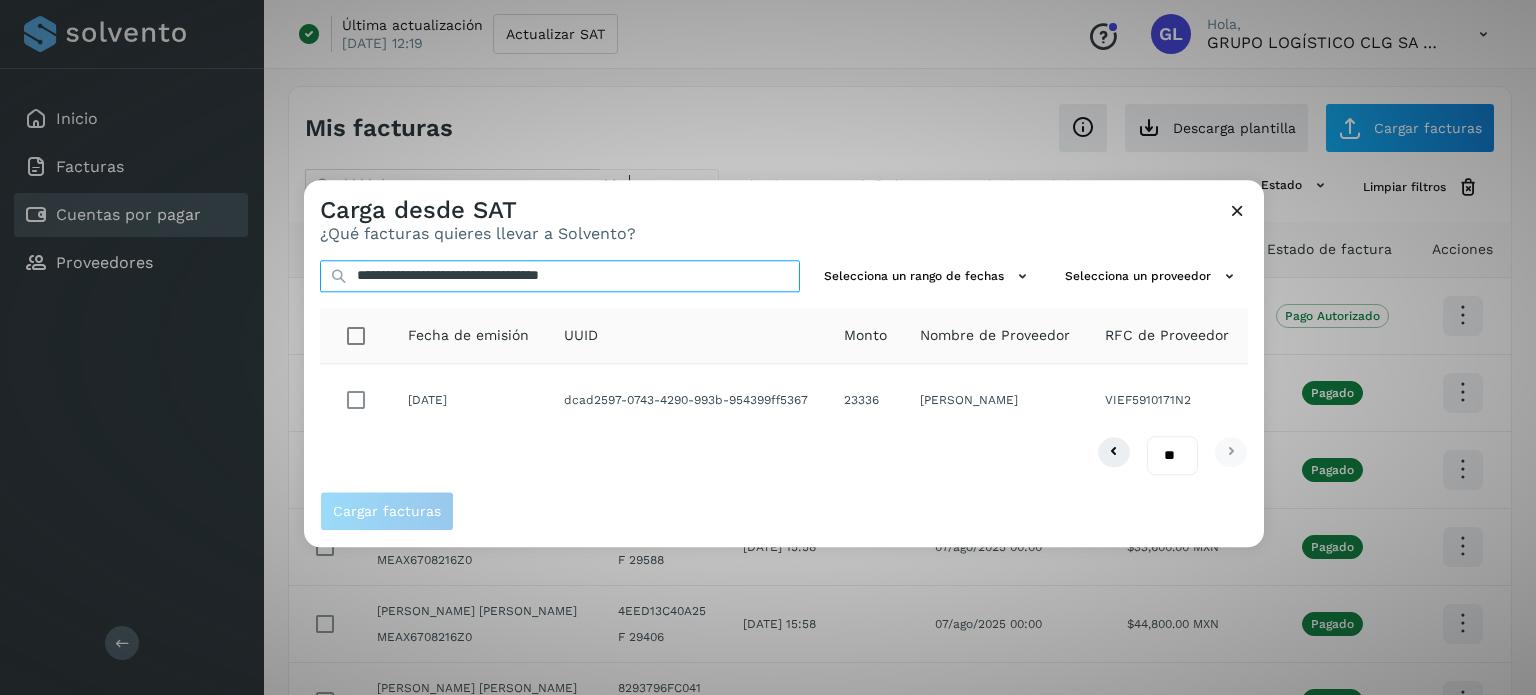 type on "**********" 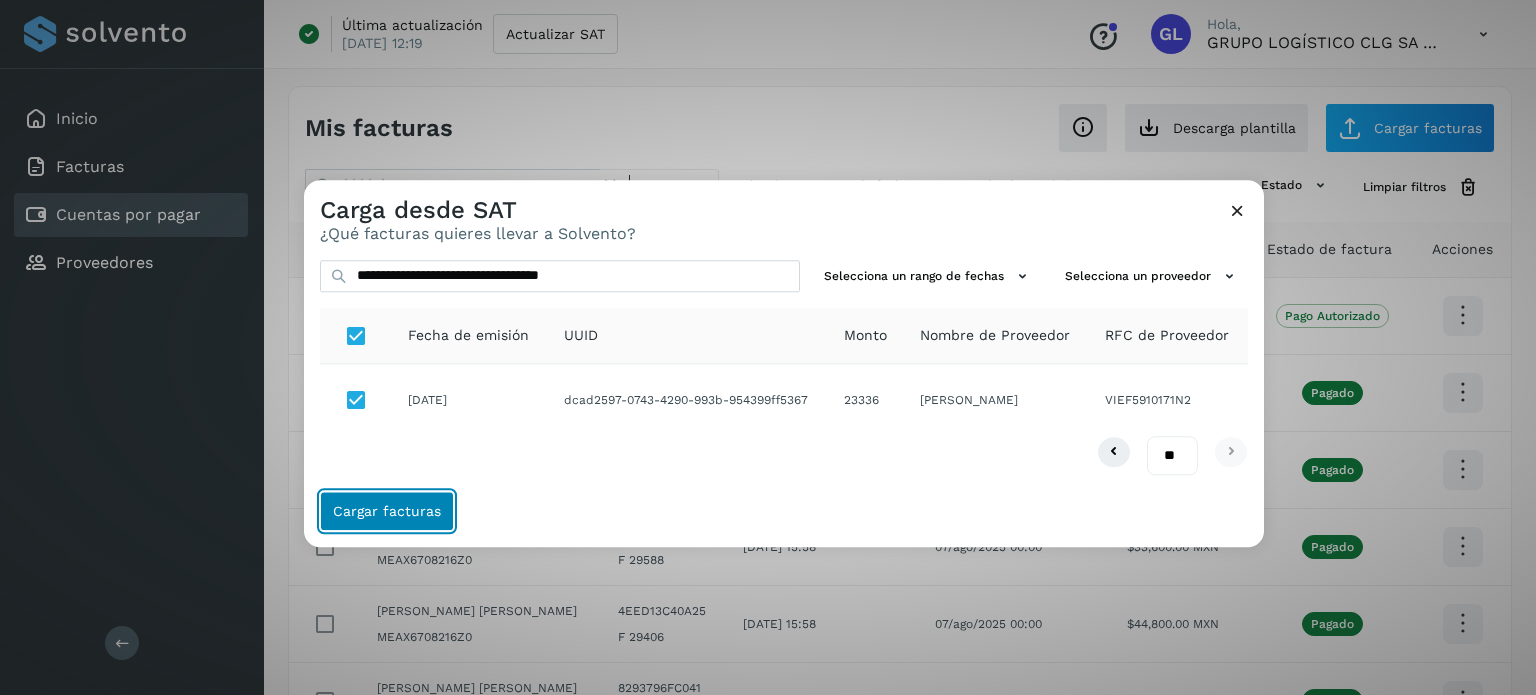 click on "Cargar facturas" 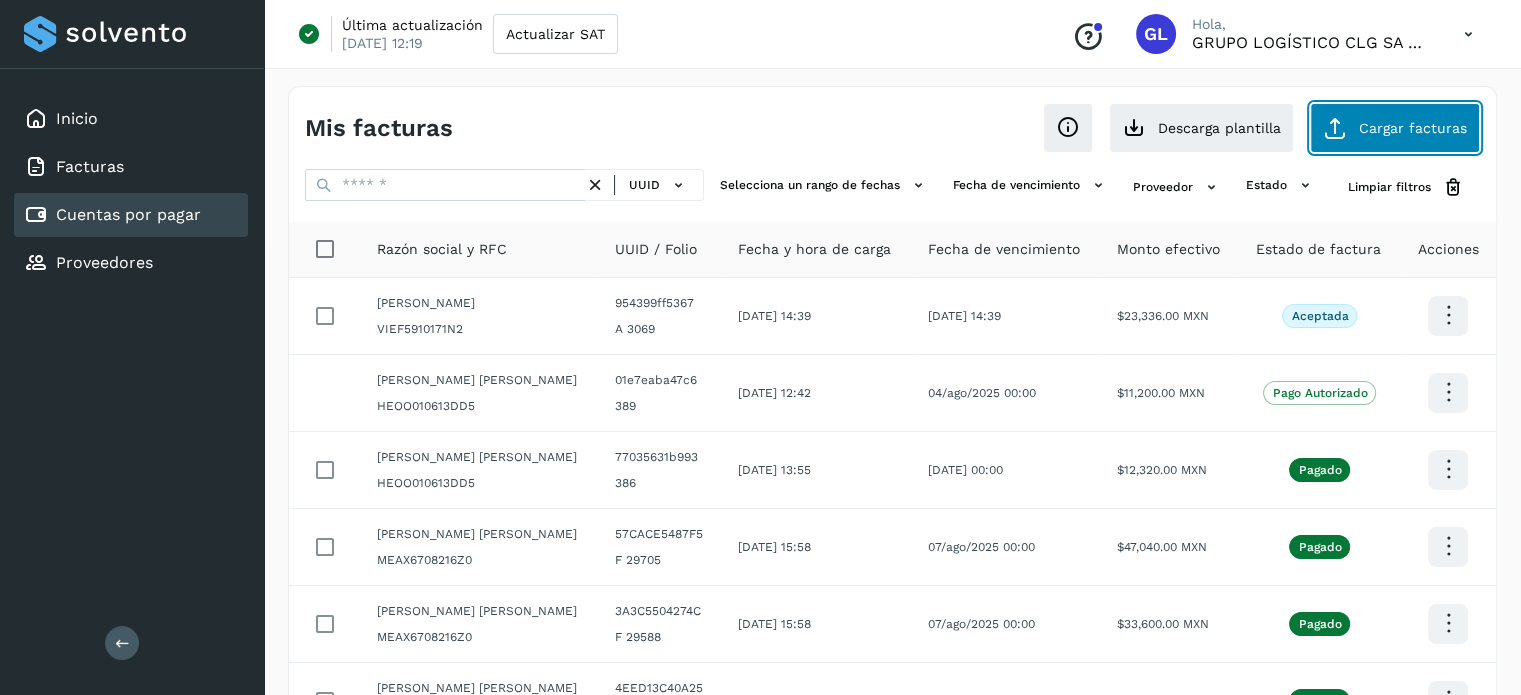 click on "Cargar facturas" 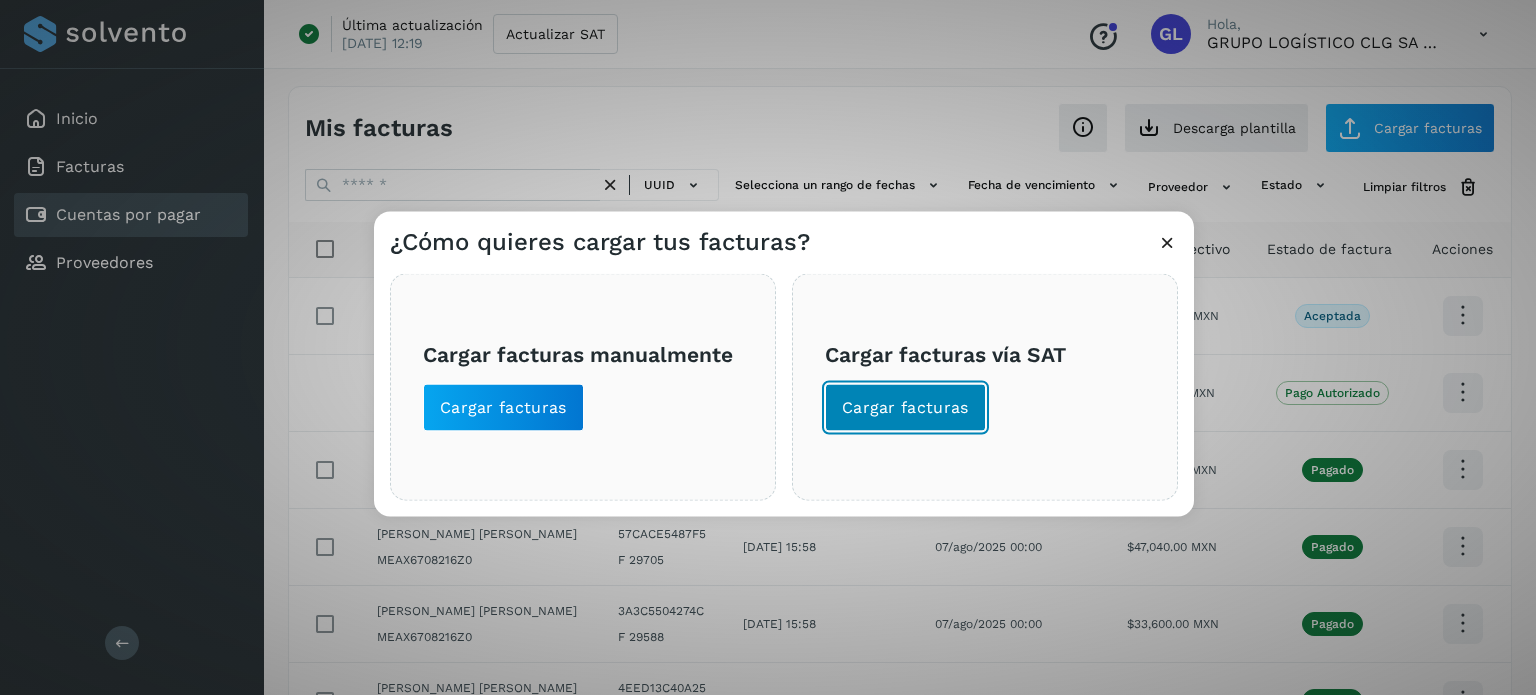 click on "Cargar facturas" 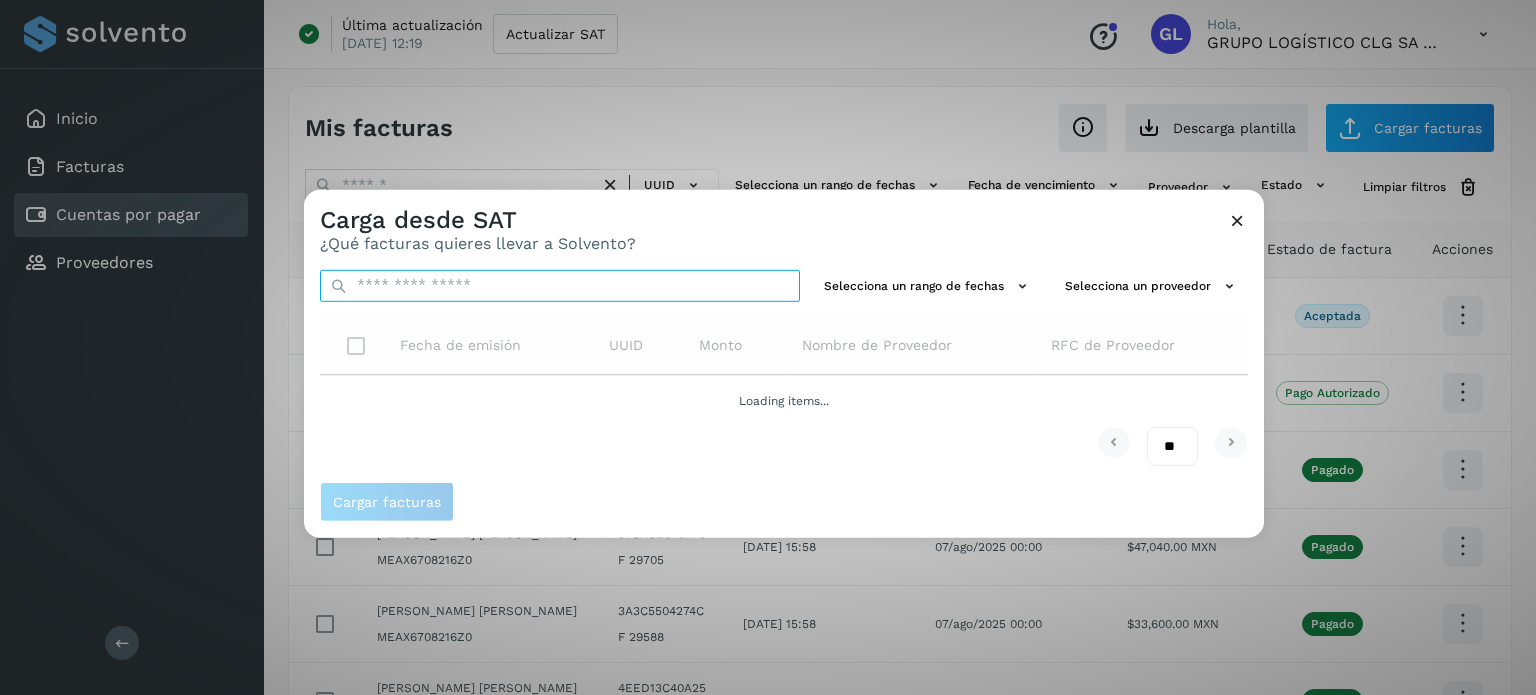 click at bounding box center [560, 285] 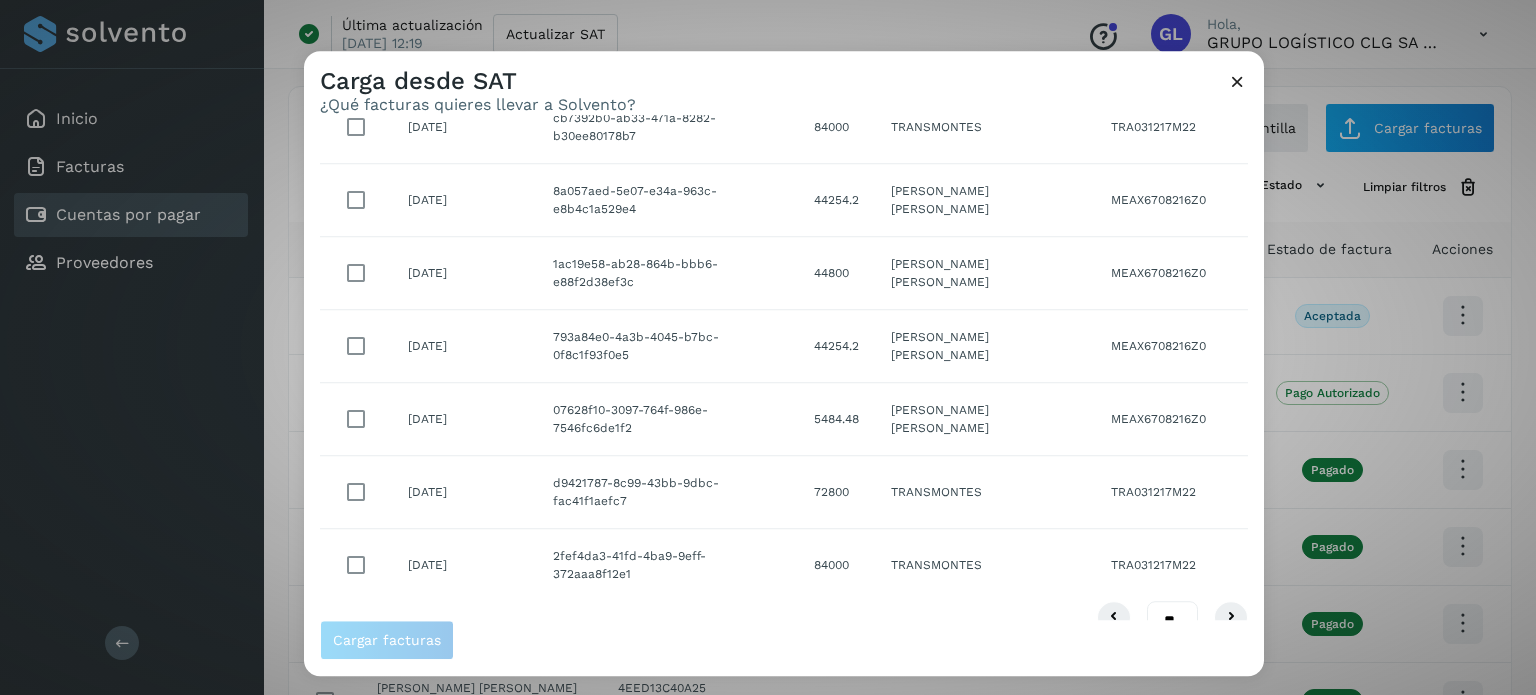scroll, scrollTop: 396, scrollLeft: 0, axis: vertical 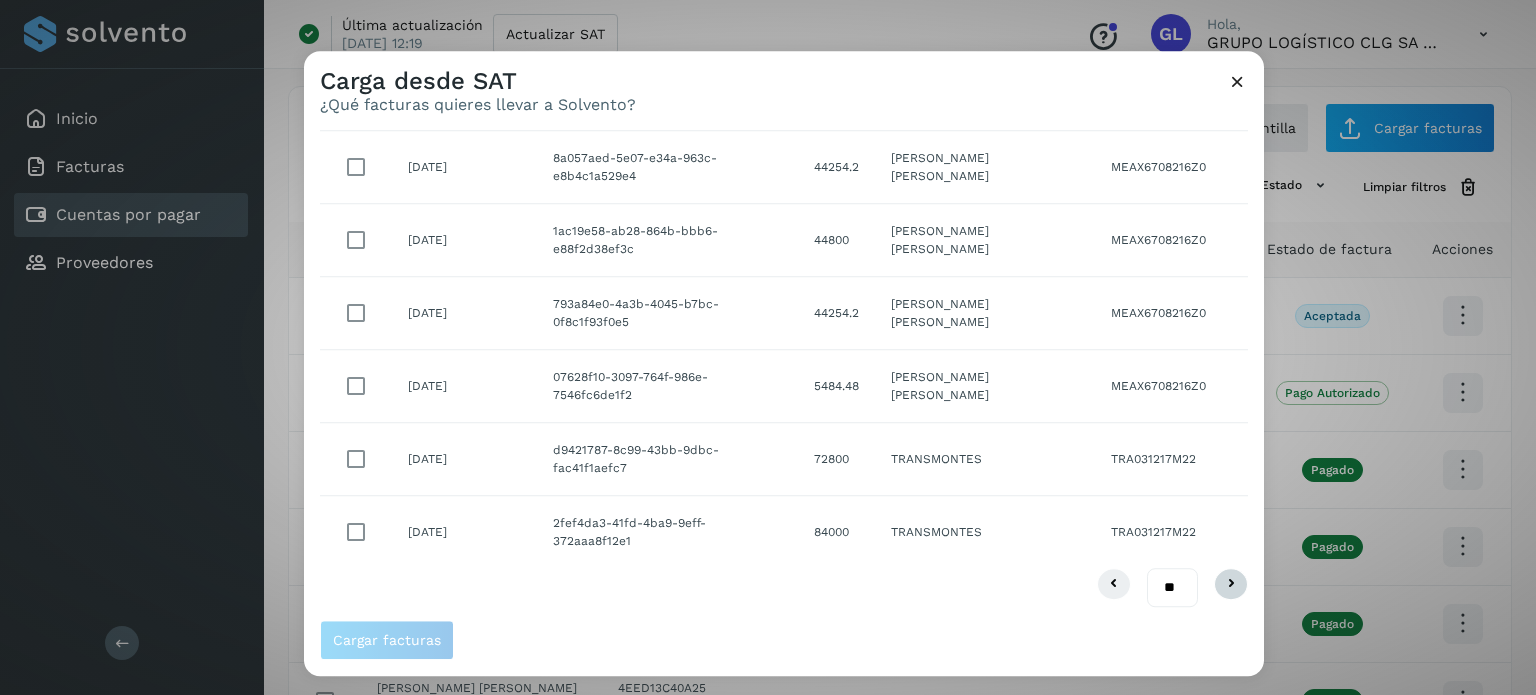 type on "**********" 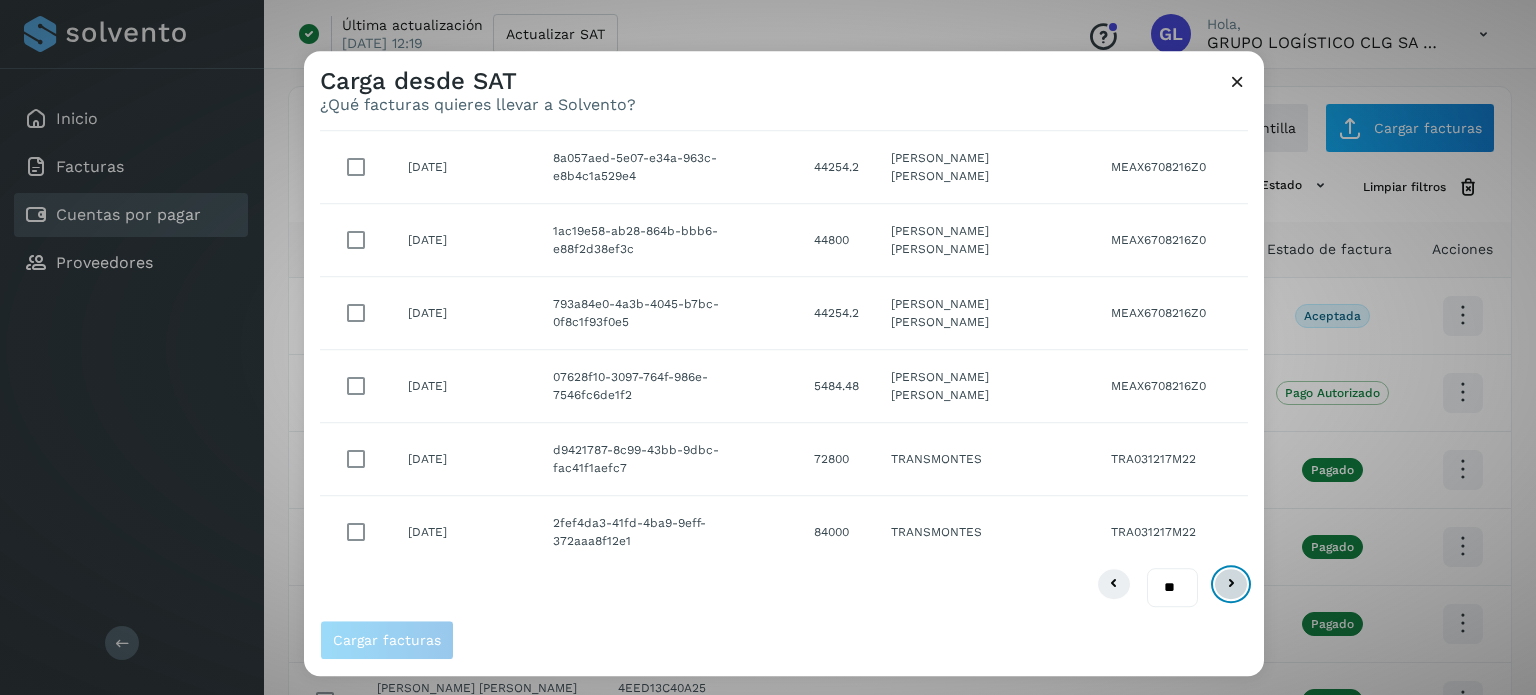 click at bounding box center [1231, 585] 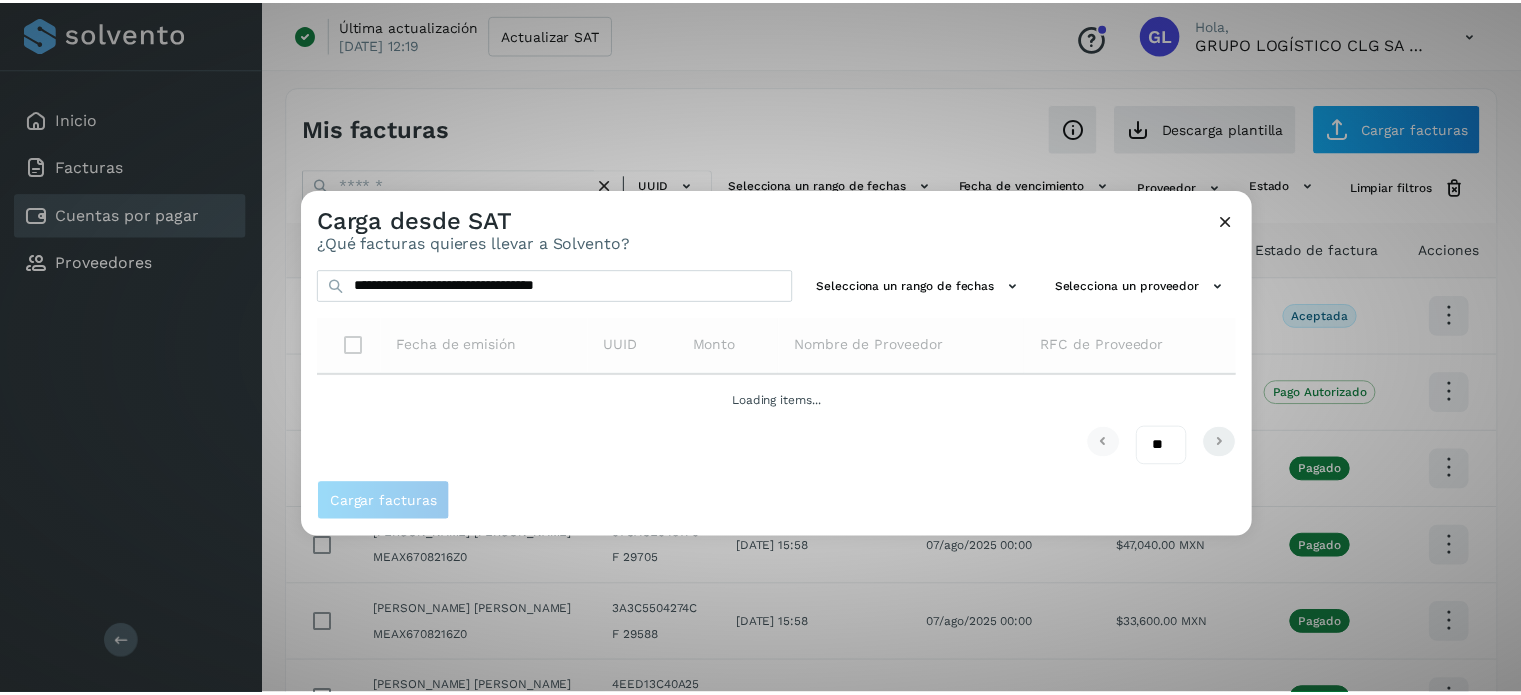 scroll, scrollTop: 0, scrollLeft: 0, axis: both 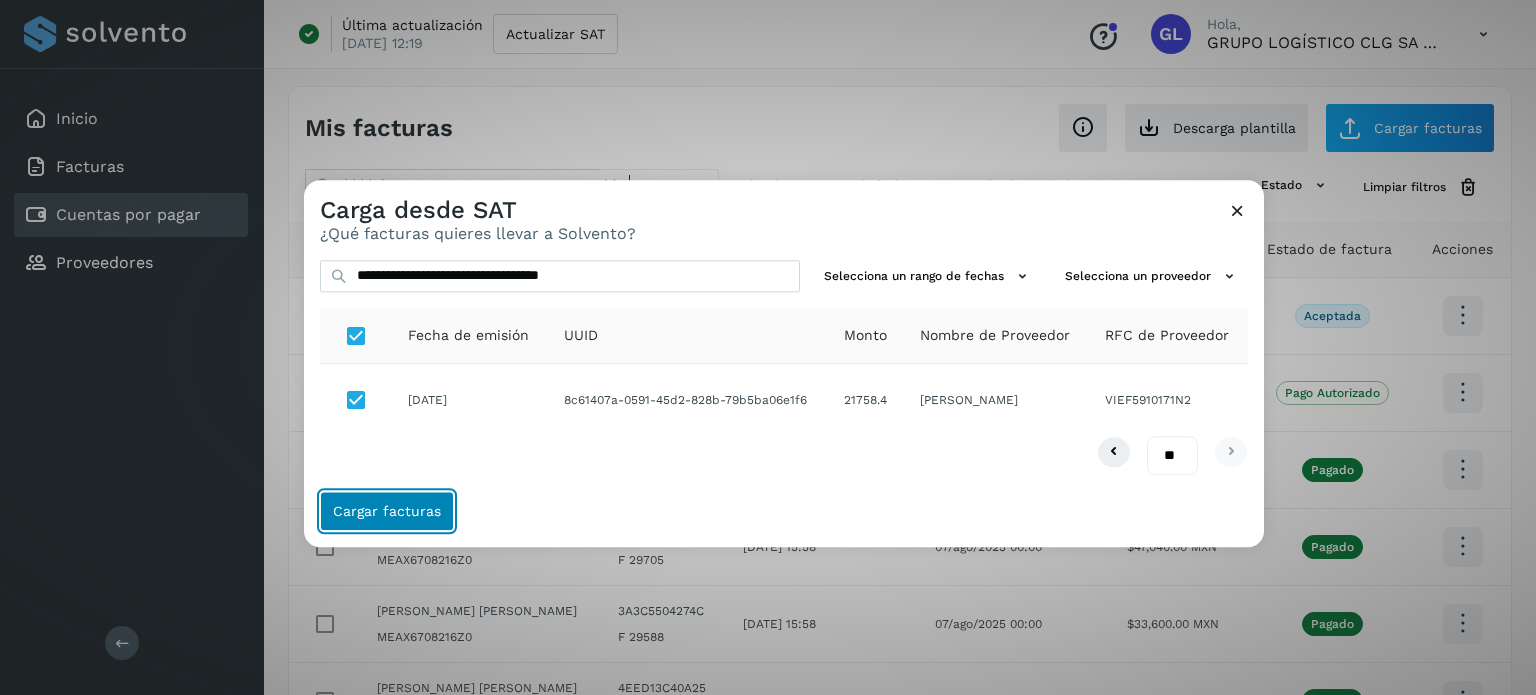 click on "Cargar facturas" 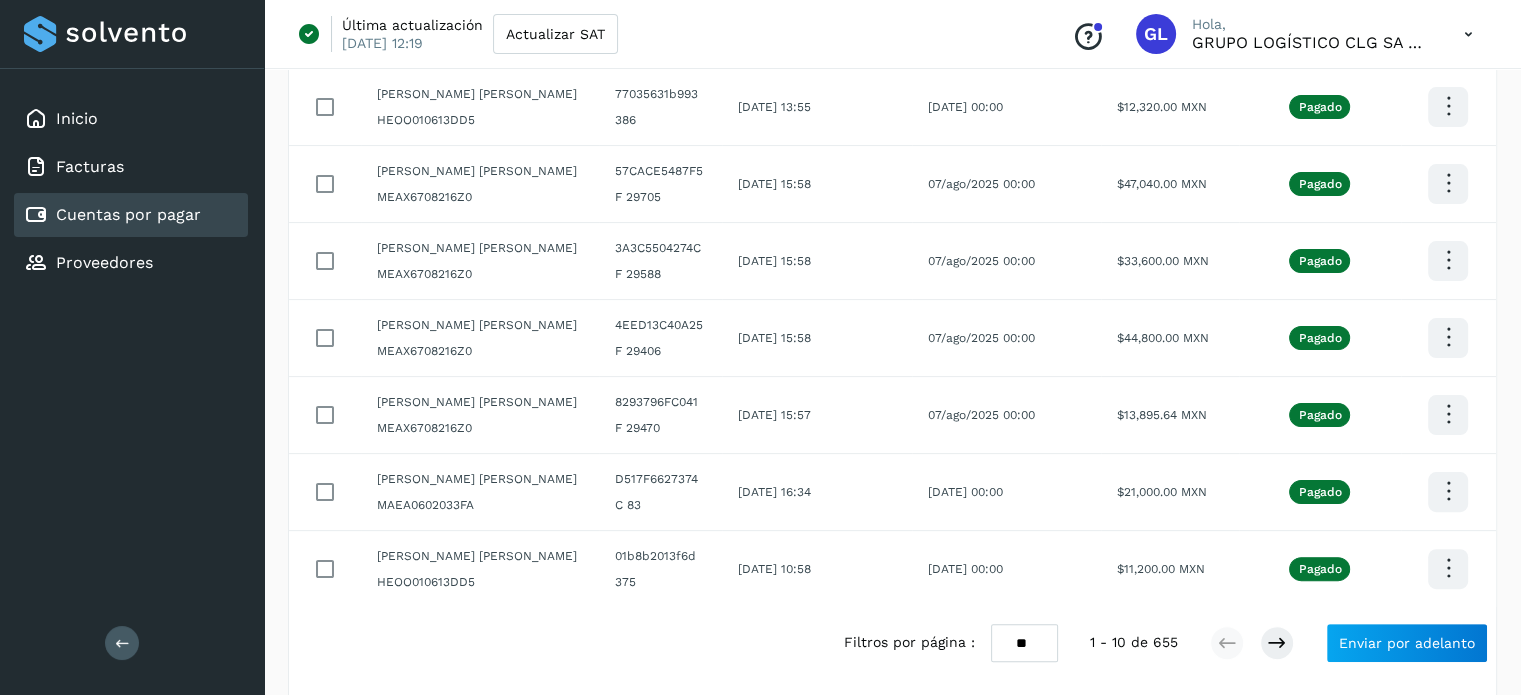 scroll, scrollTop: 599, scrollLeft: 0, axis: vertical 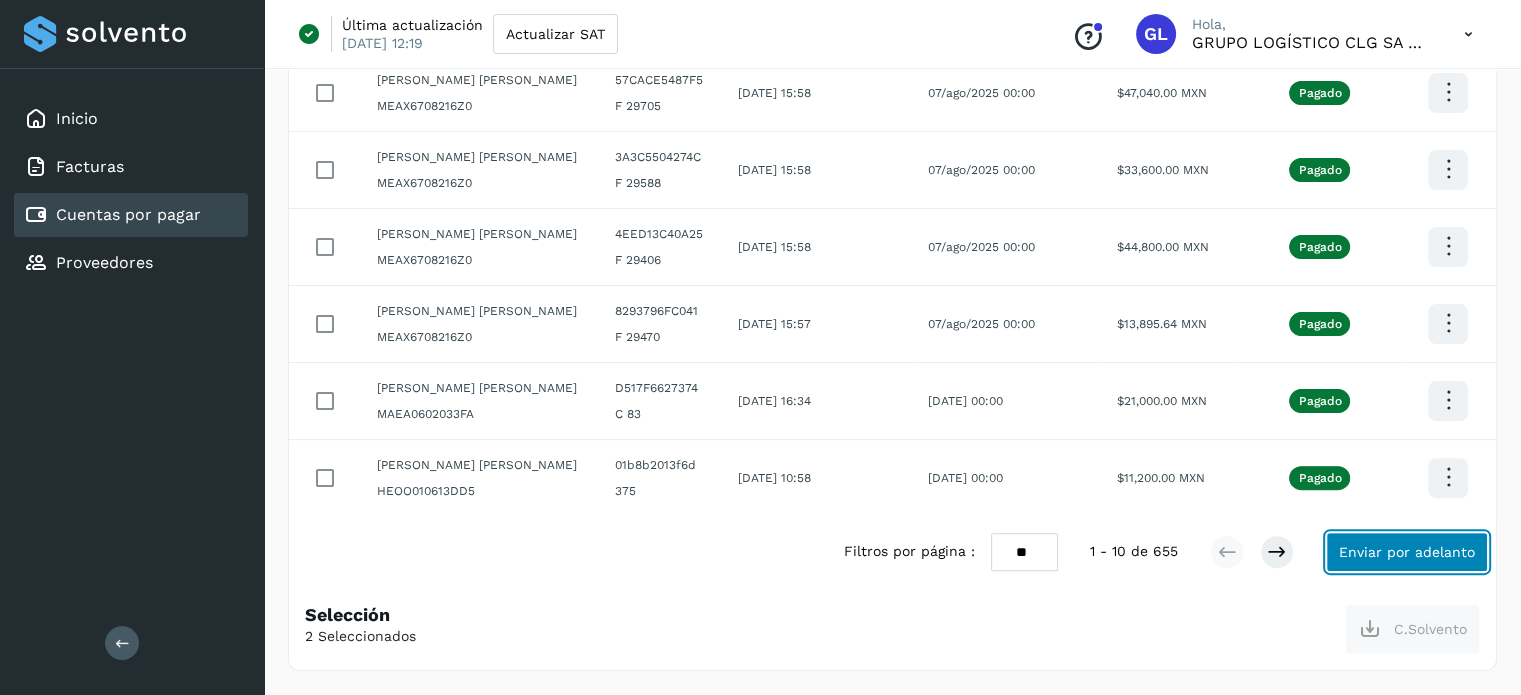 click on "Enviar por adelanto" 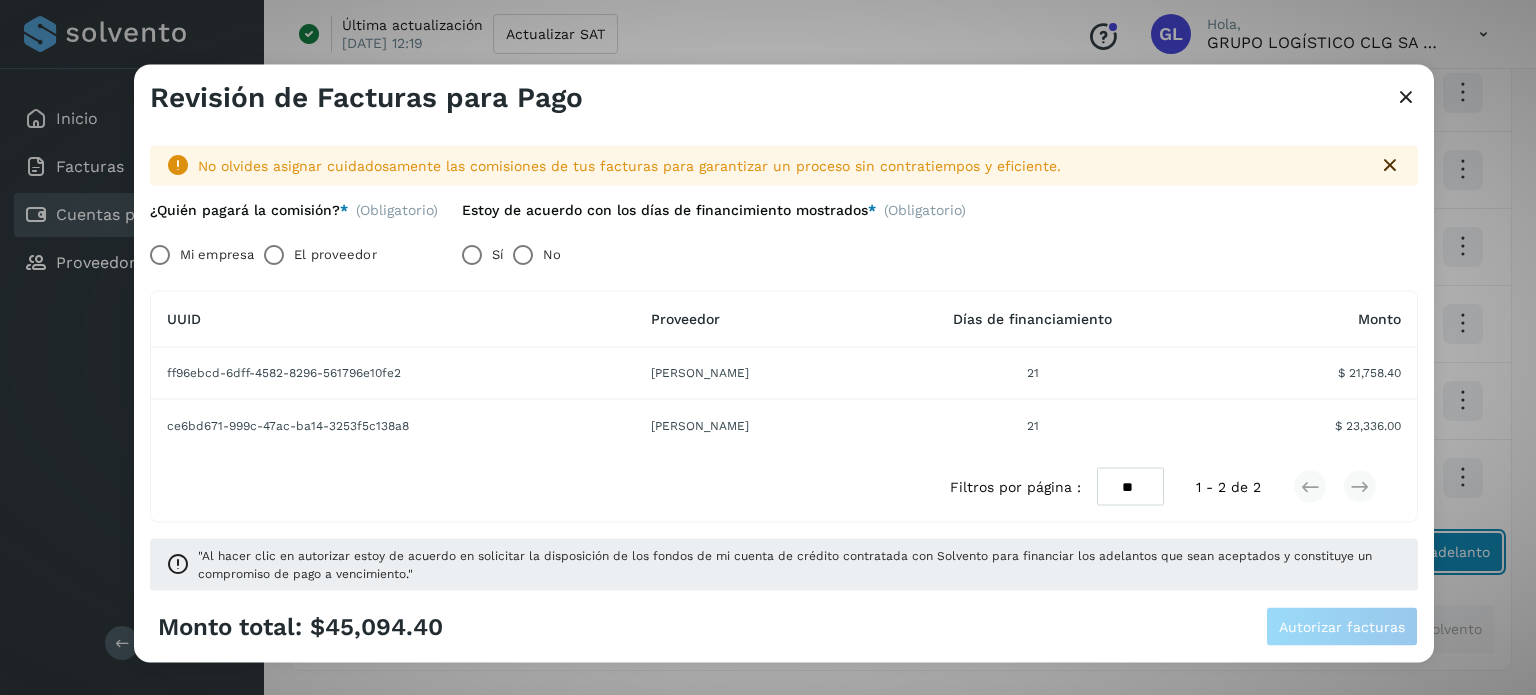type 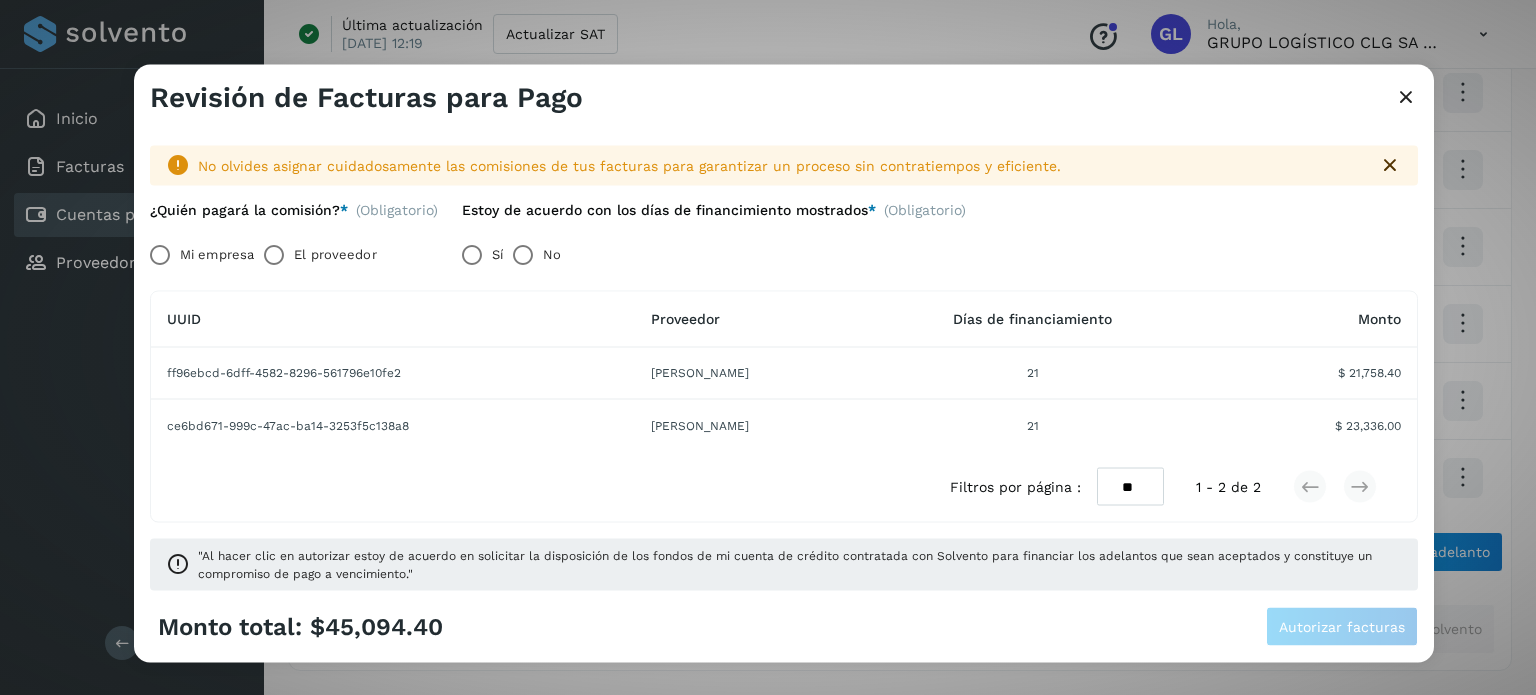click on "El proveedor" at bounding box center [335, 254] 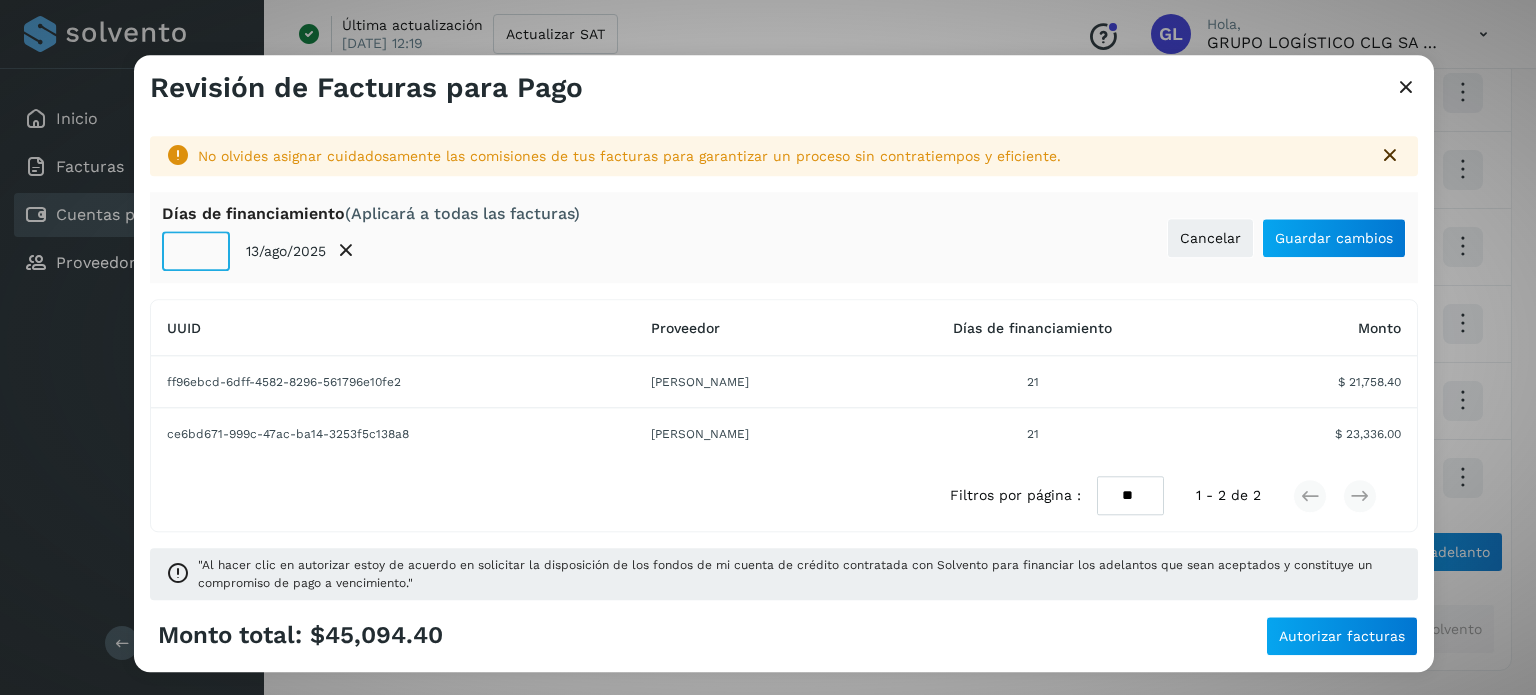 click on "**" 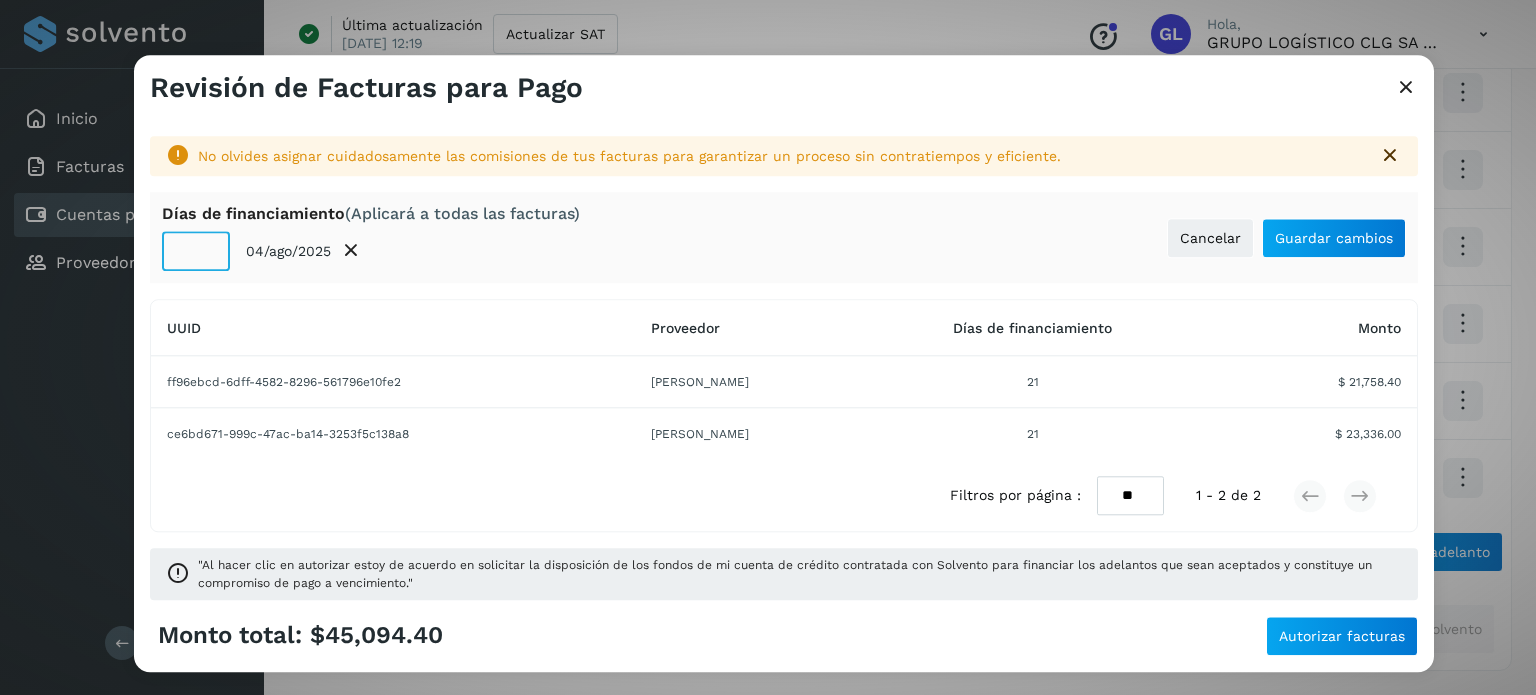 type on "**" 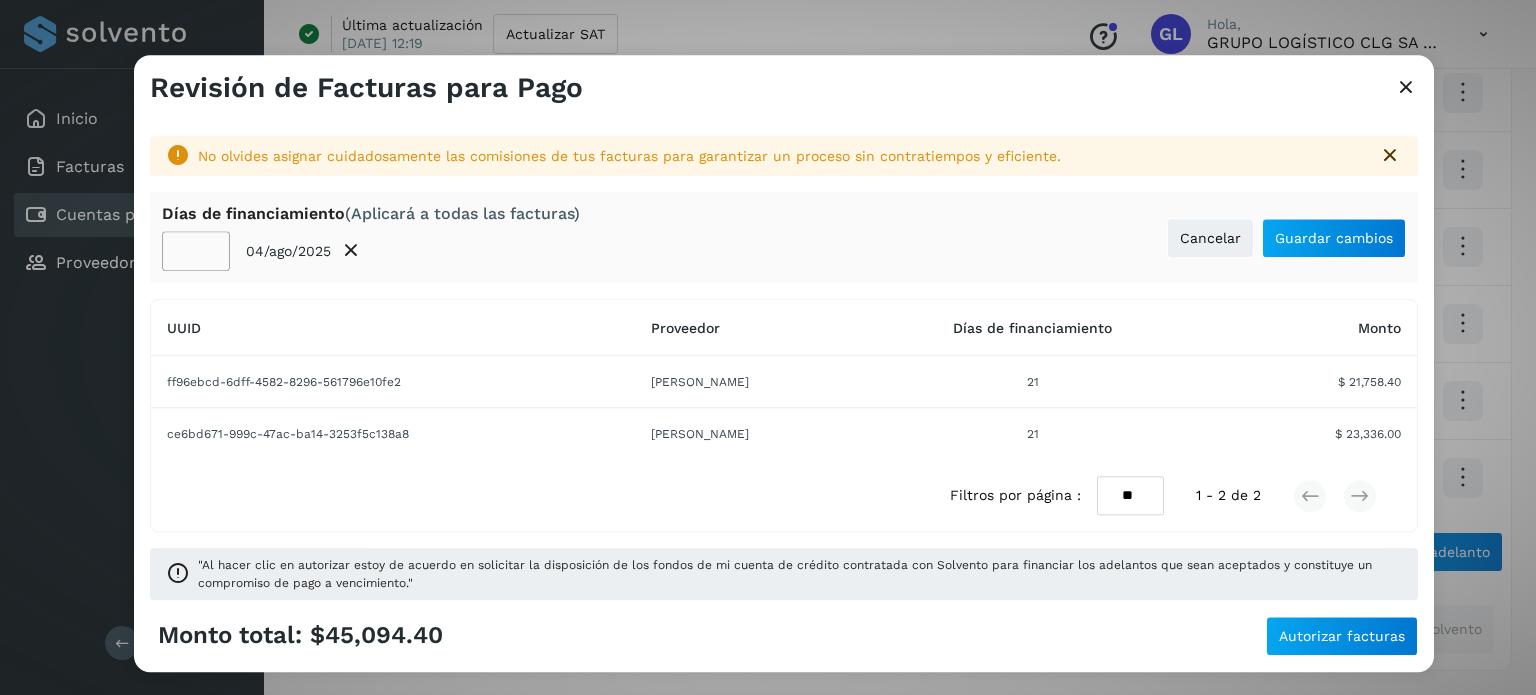 click on "[PERSON_NAME] de financiamiento  (Aplicará a todas las facturas) ** 04/ago/2025 Cancelar Guardar cambios" at bounding box center (784, 237) 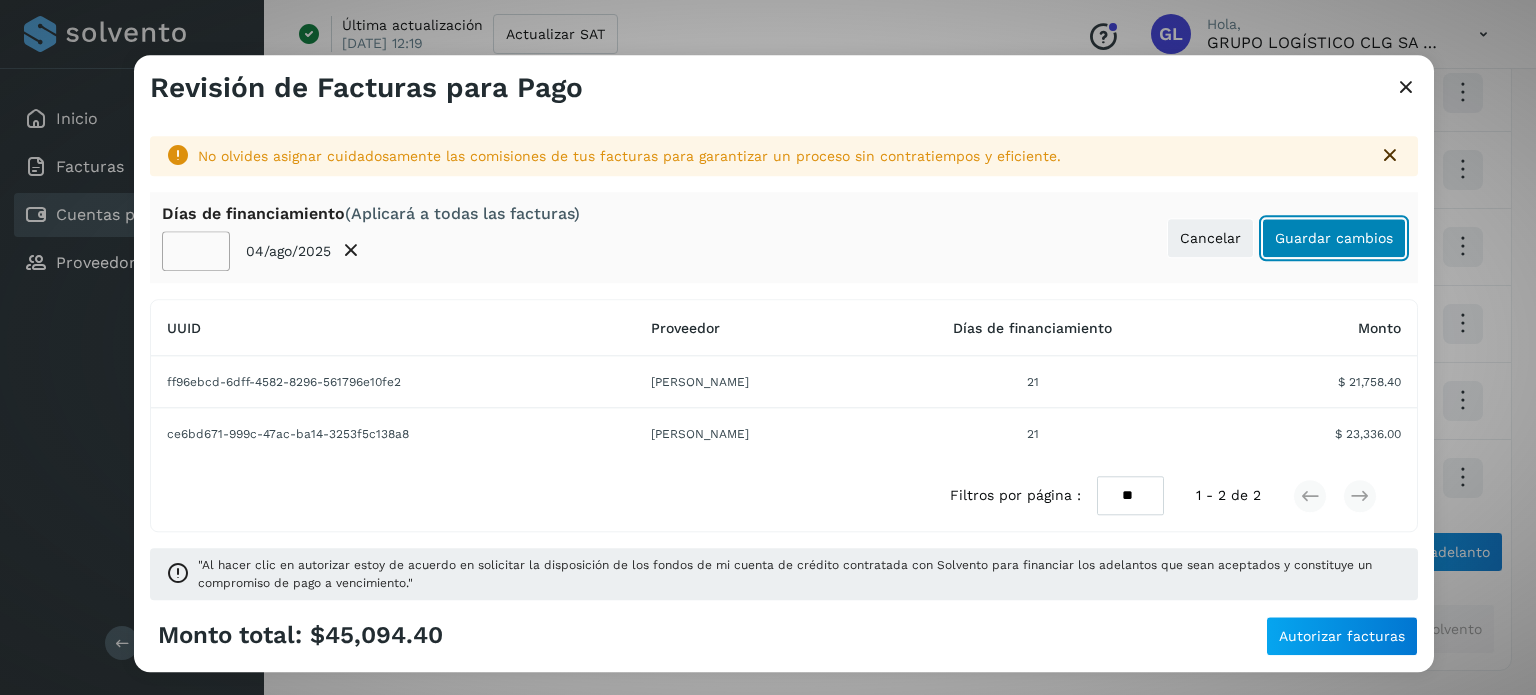 click on "Guardar cambios" at bounding box center (1334, 238) 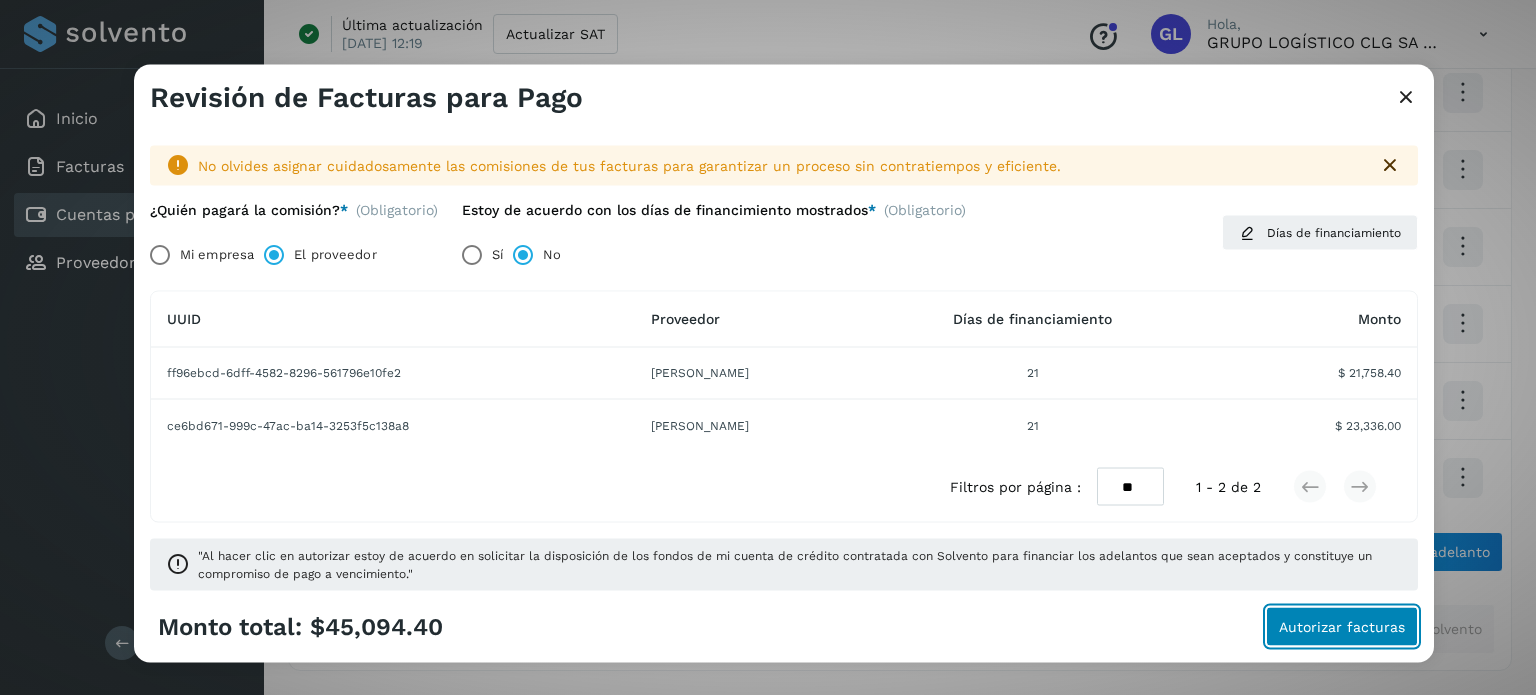 click on "Autorizar facturas" 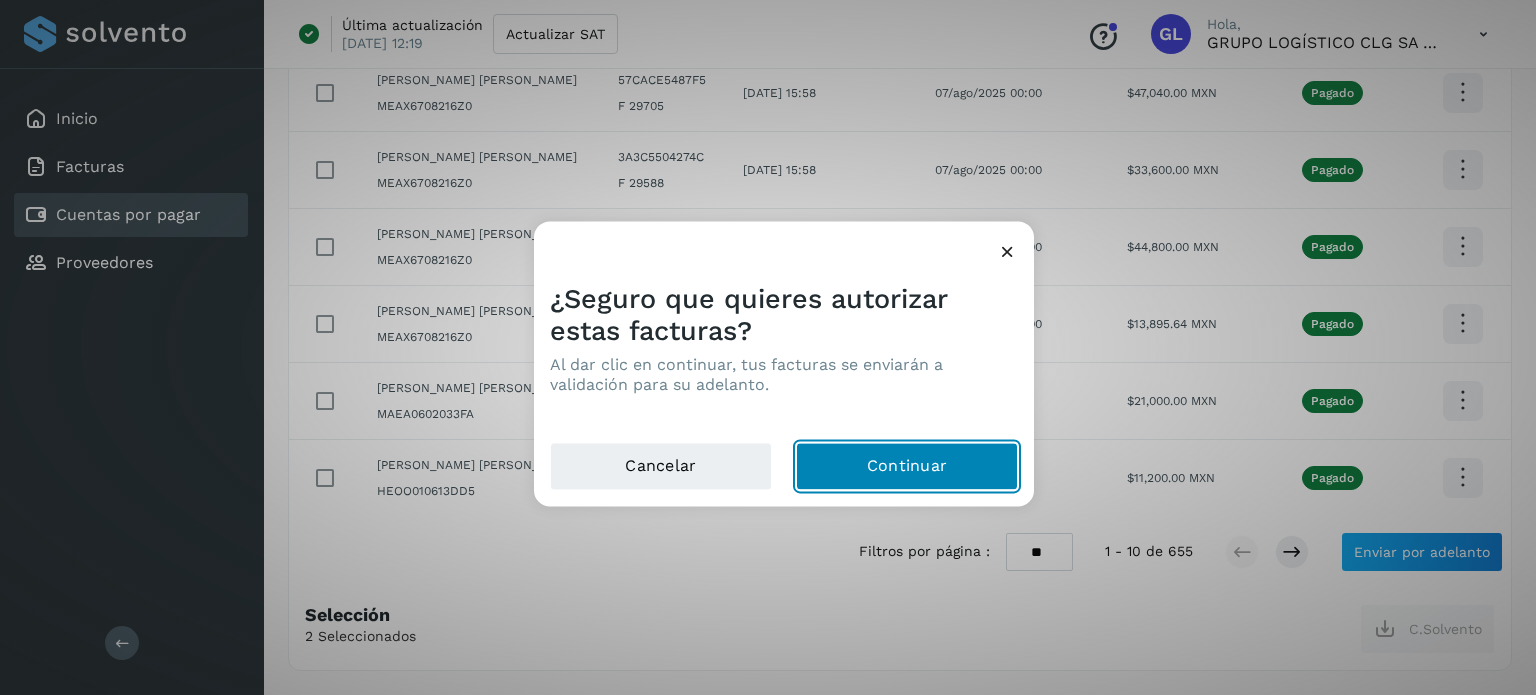 click on "Continuar" 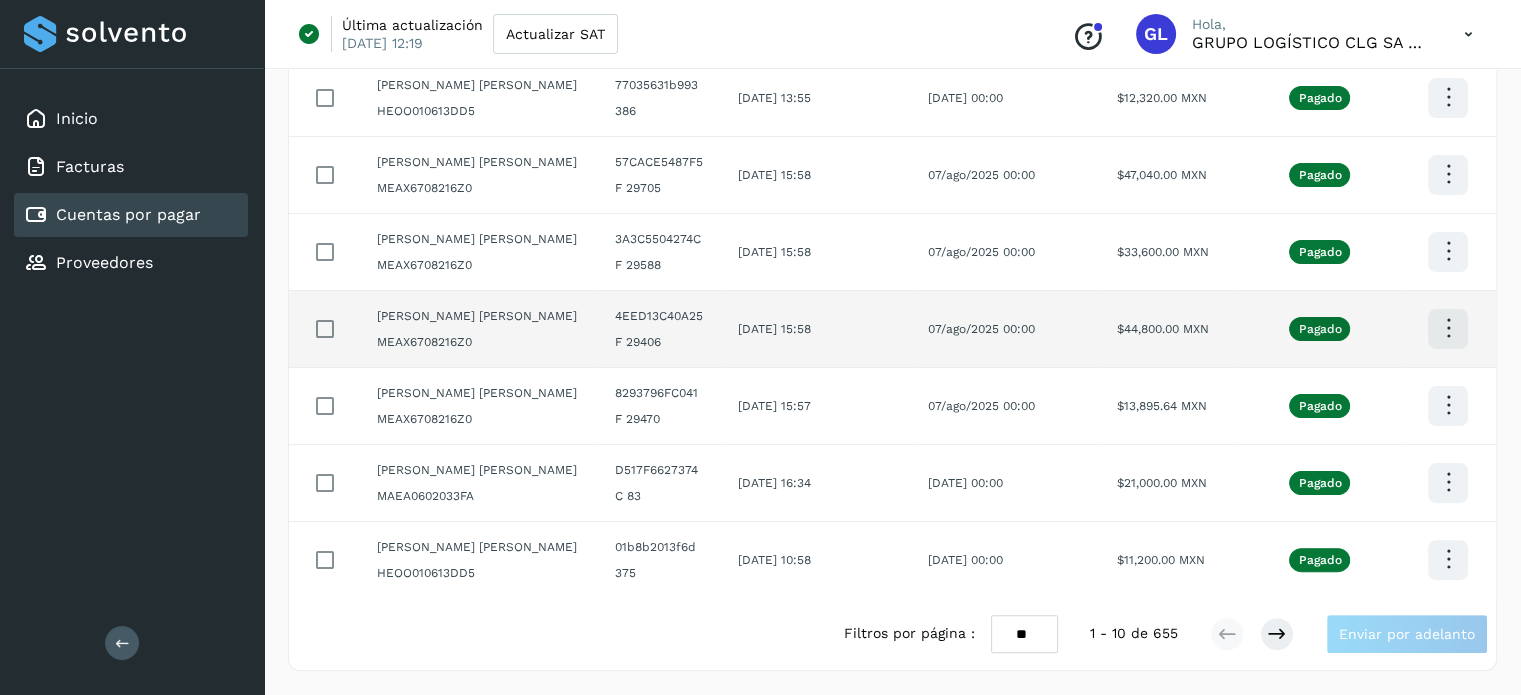 scroll, scrollTop: 0, scrollLeft: 0, axis: both 